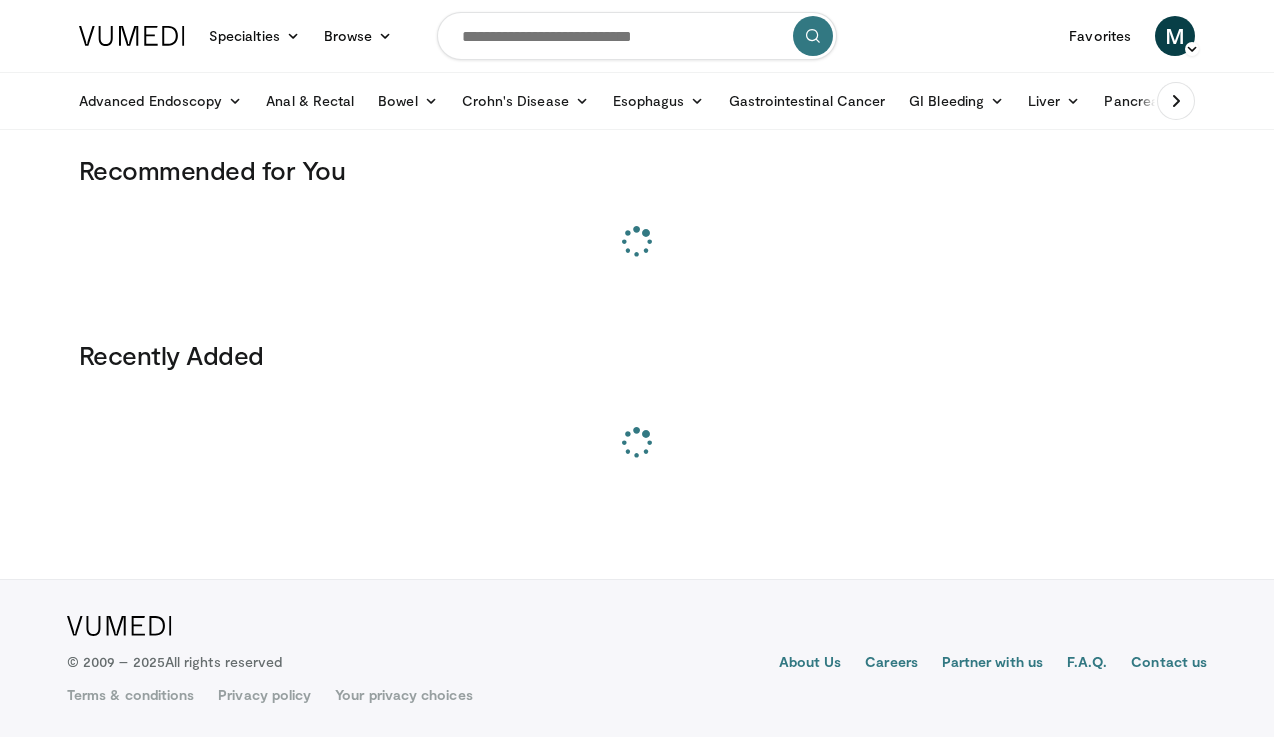 scroll, scrollTop: 0, scrollLeft: 0, axis: both 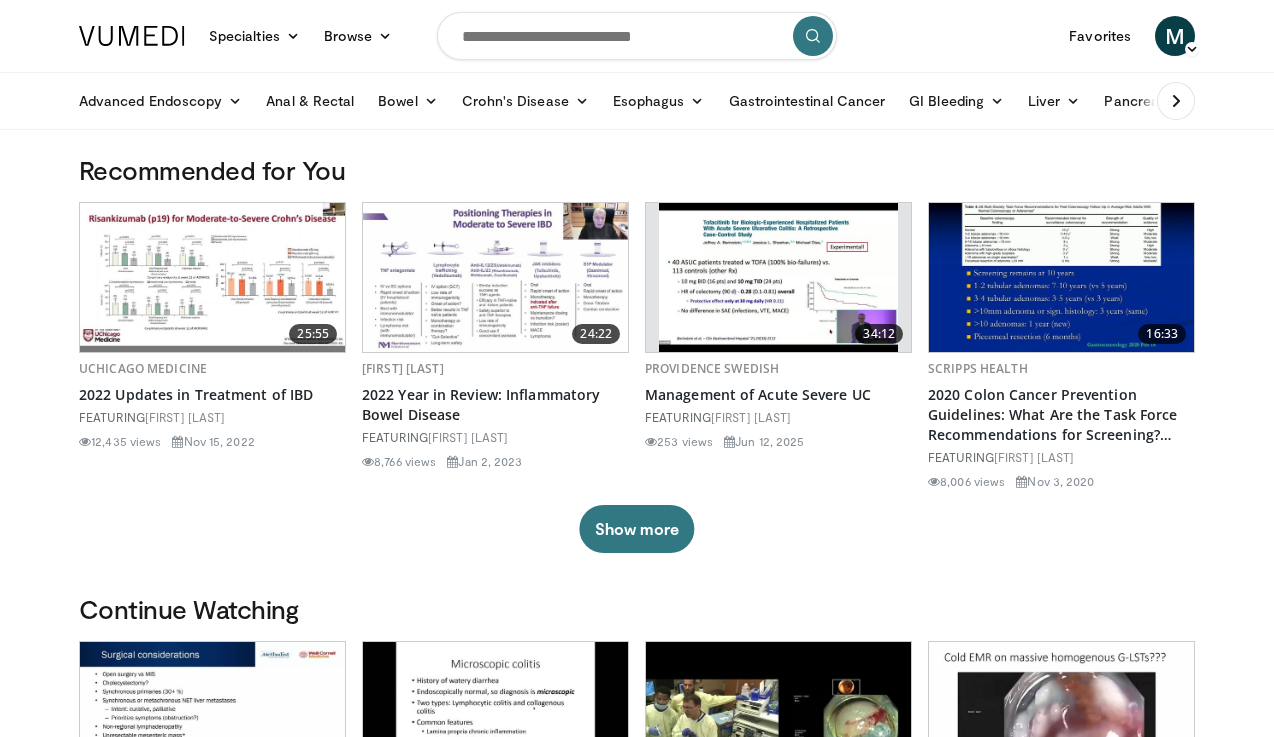 click at bounding box center (637, 36) 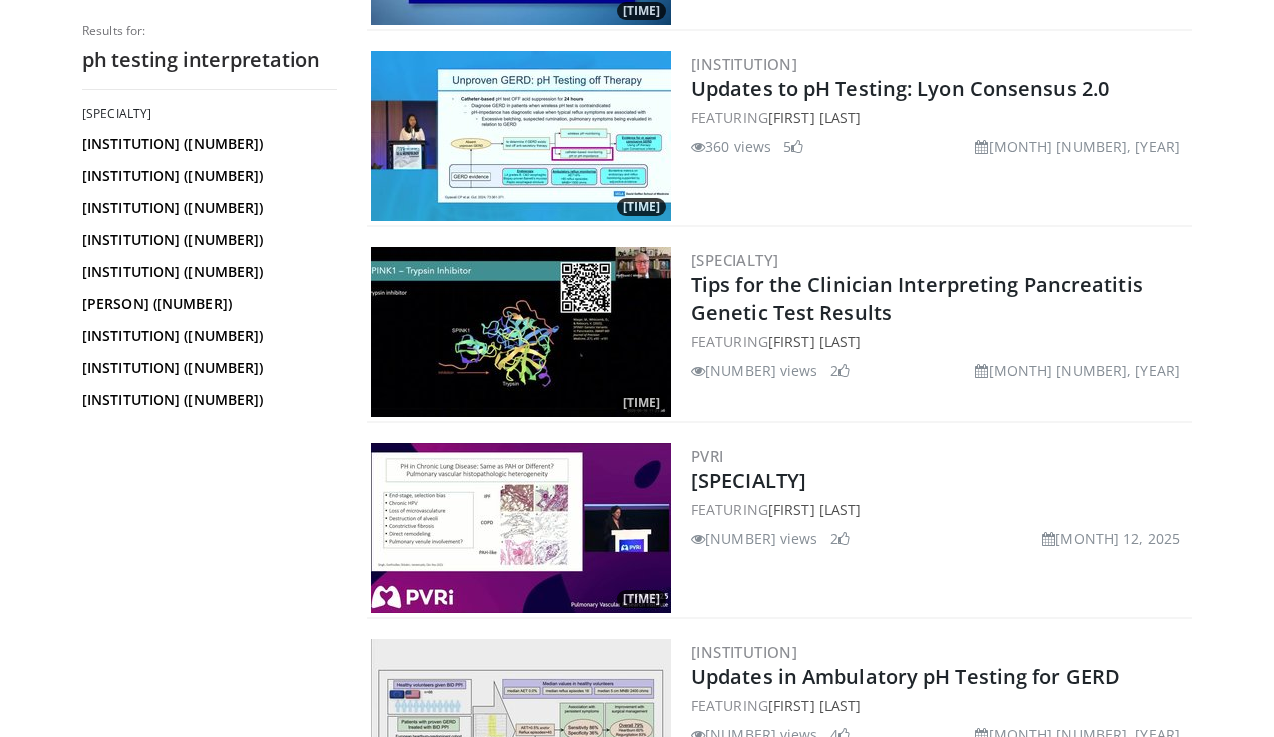 scroll, scrollTop: 338, scrollLeft: 0, axis: vertical 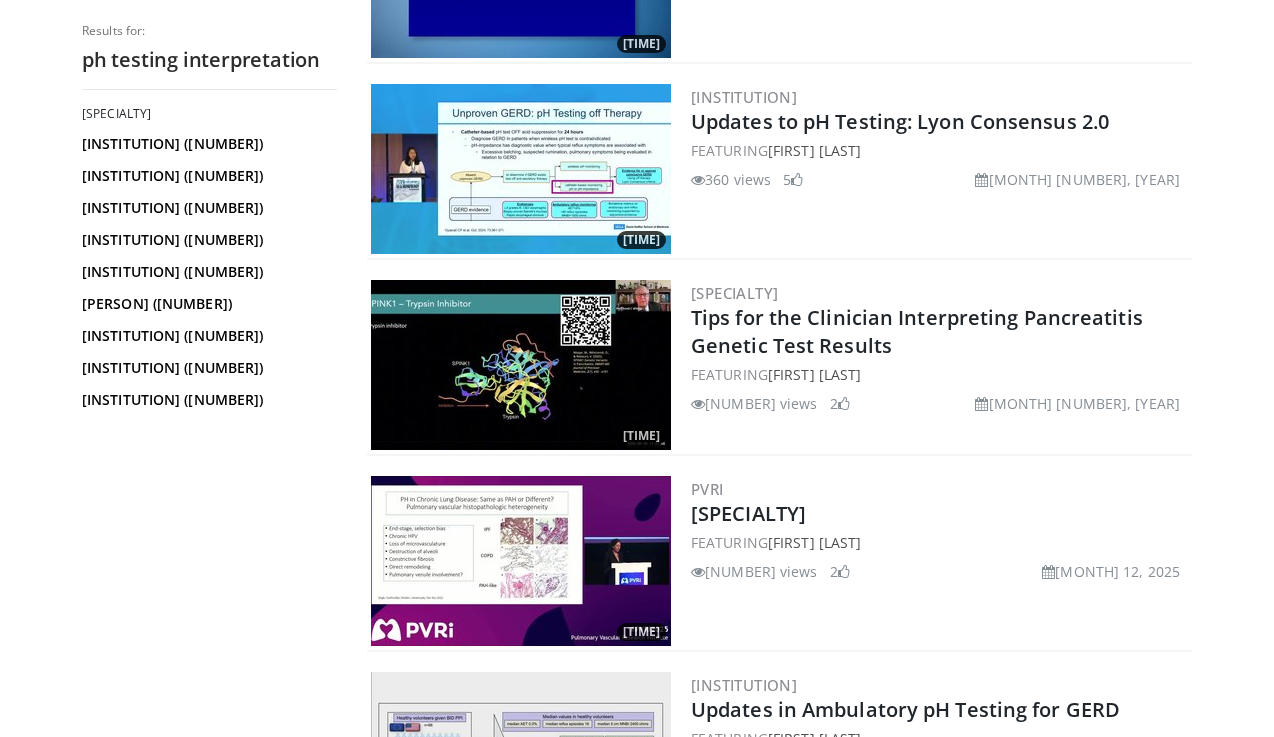 click at bounding box center (521, 169) 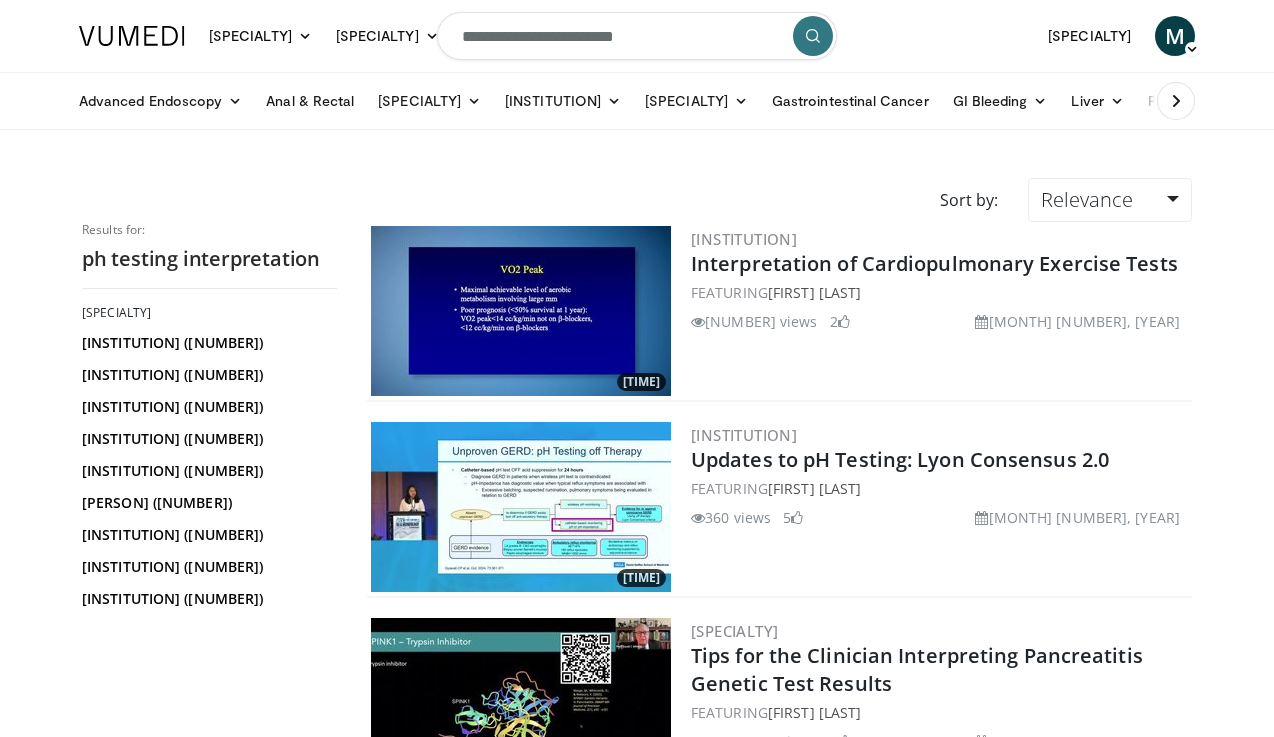 scroll, scrollTop: 0, scrollLeft: 0, axis: both 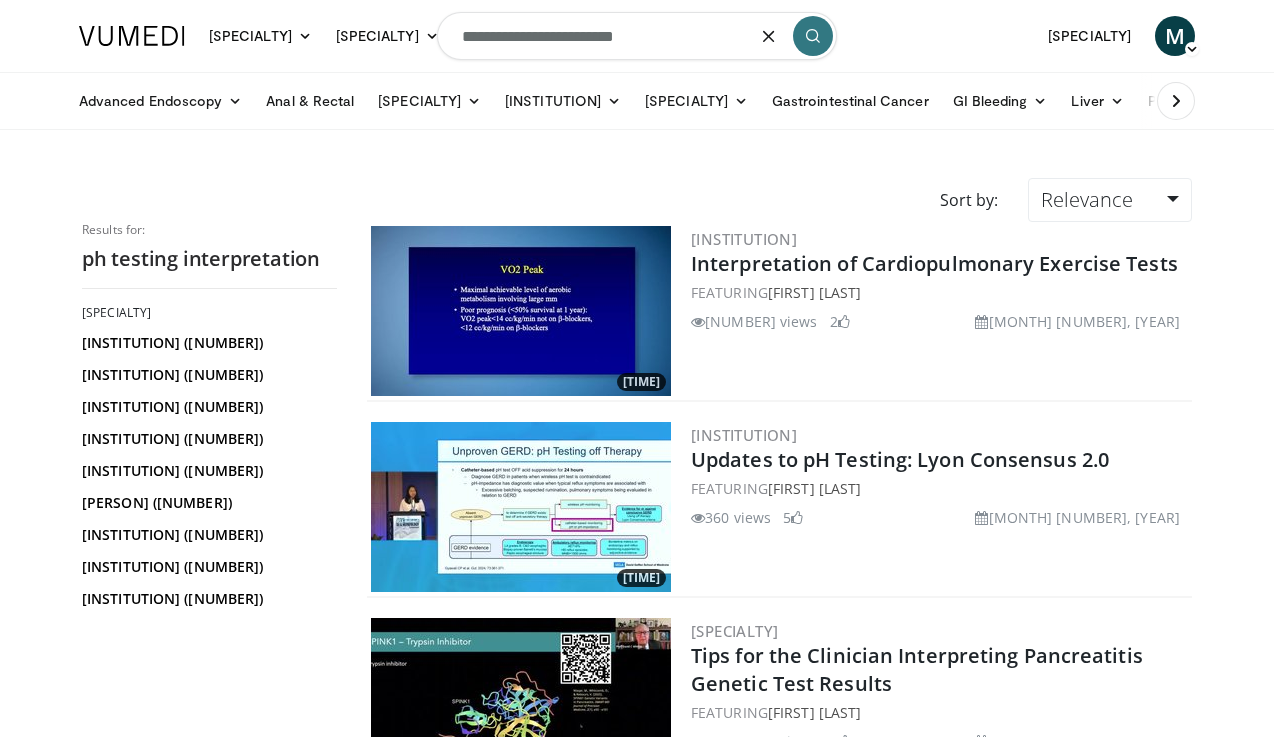 drag, startPoint x: 684, startPoint y: 42, endPoint x: 543, endPoint y: 32, distance: 141.35417 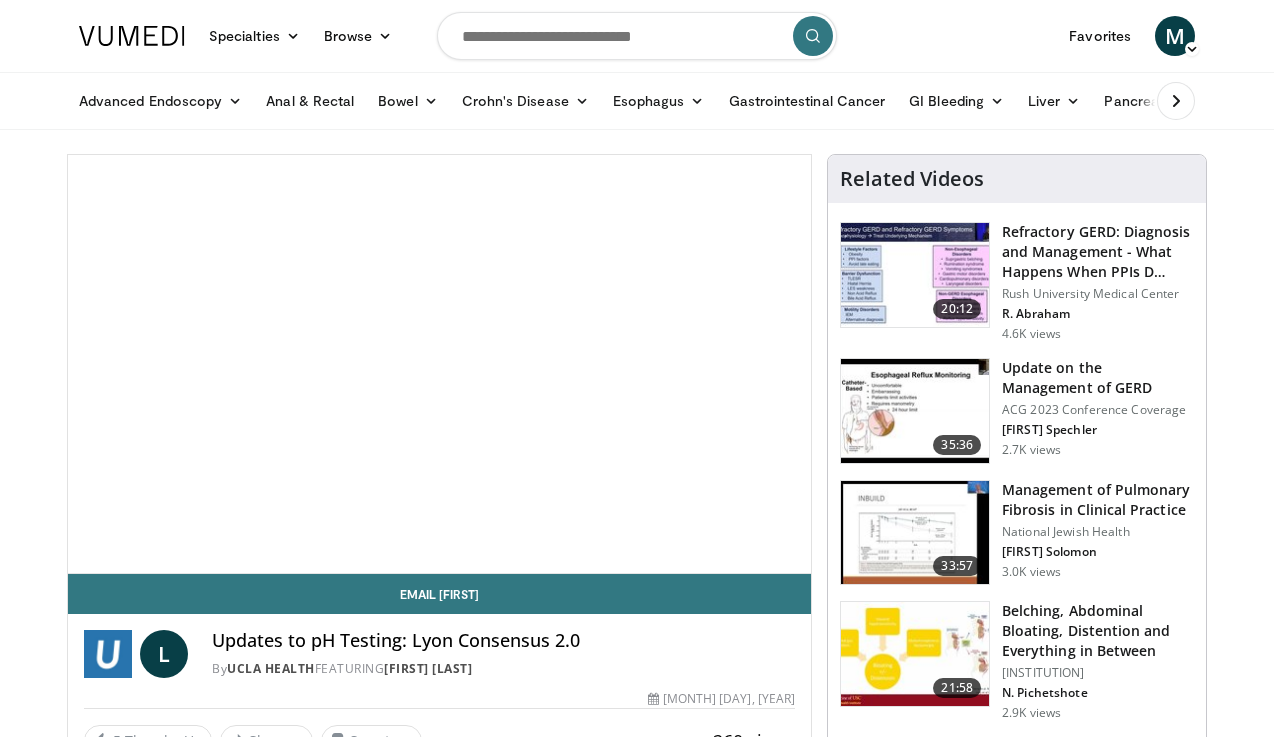 scroll, scrollTop: 0, scrollLeft: 0, axis: both 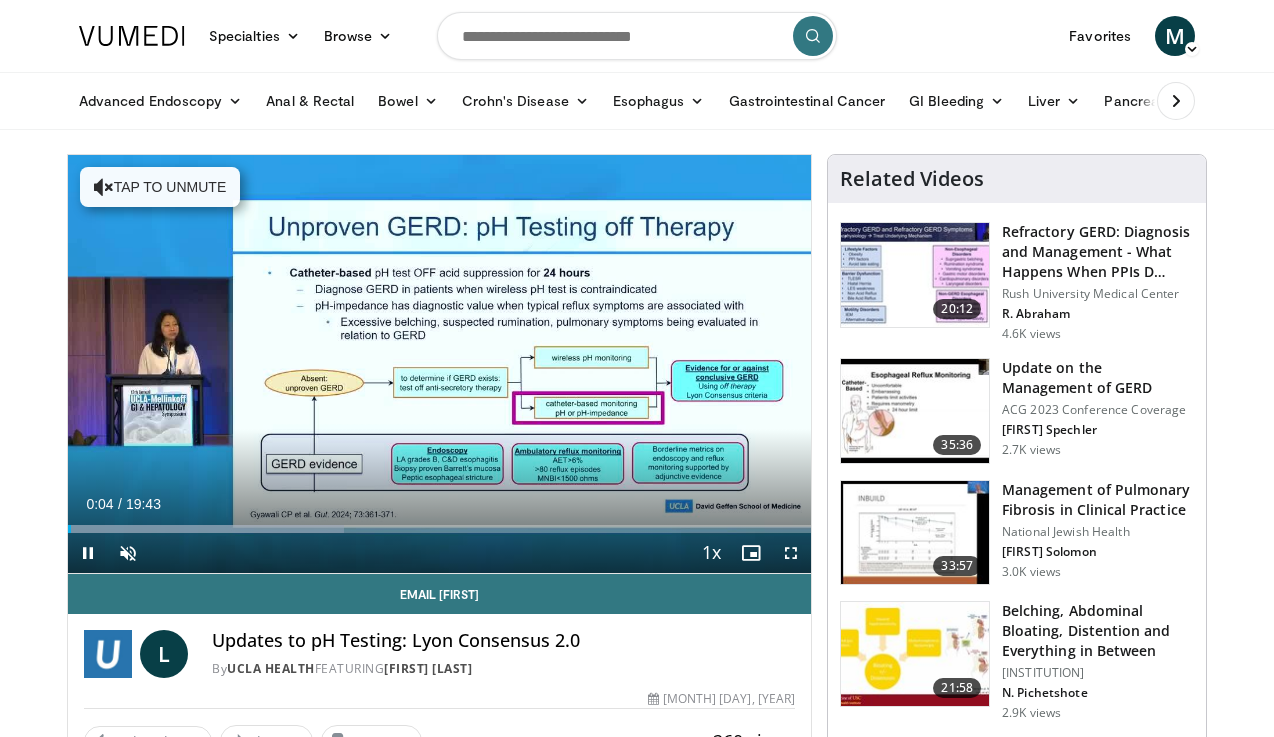 click at bounding box center [88, 553] 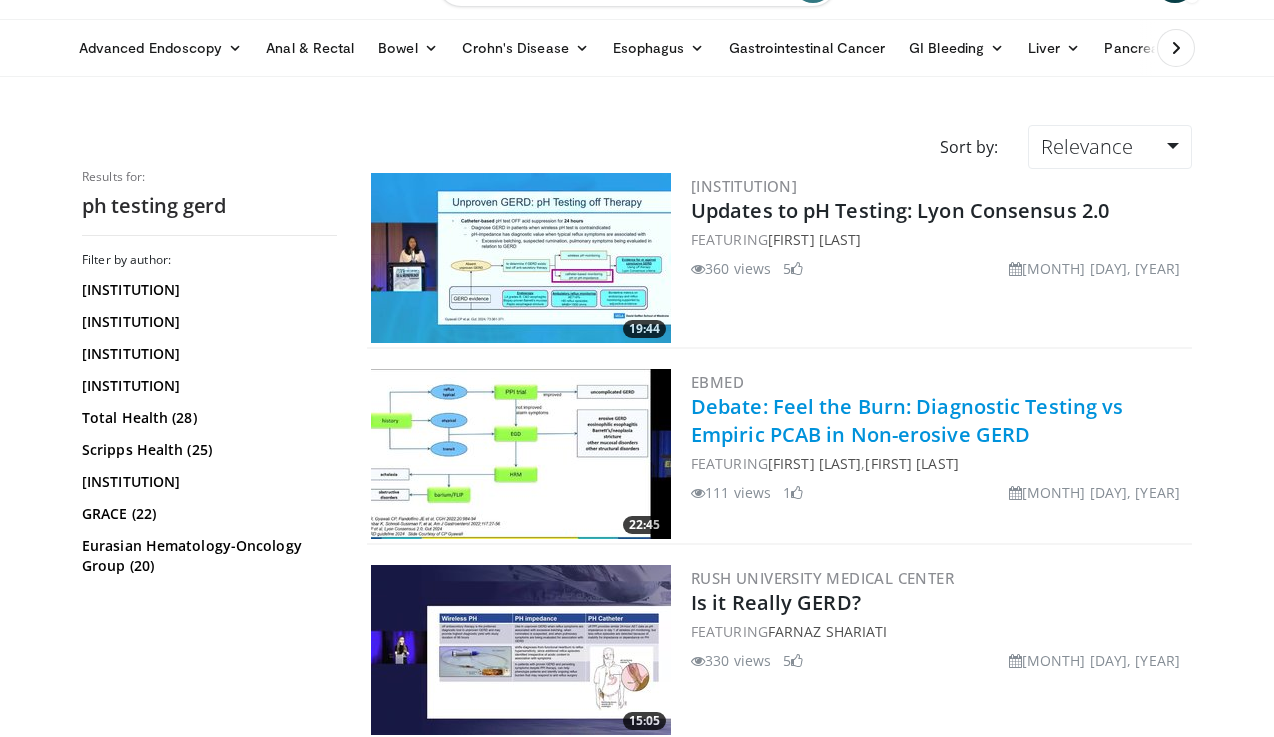 scroll, scrollTop: 130, scrollLeft: 0, axis: vertical 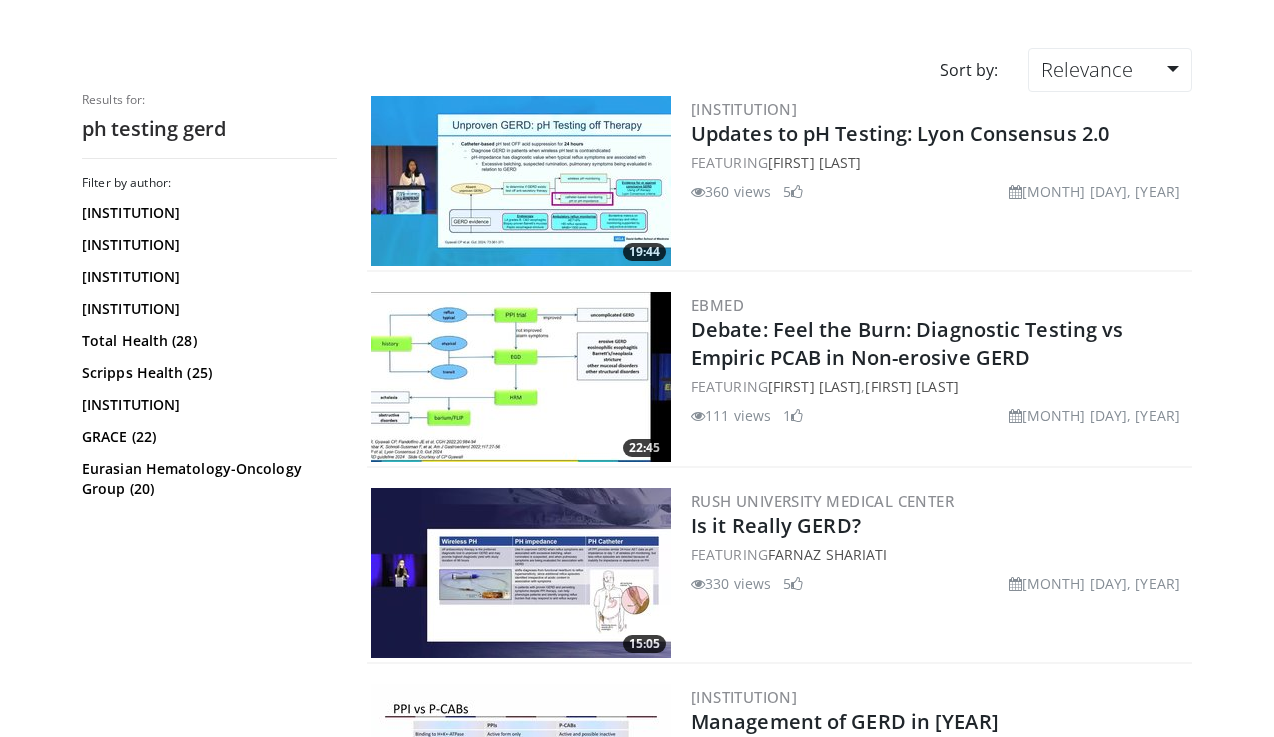 click at bounding box center (521, 377) 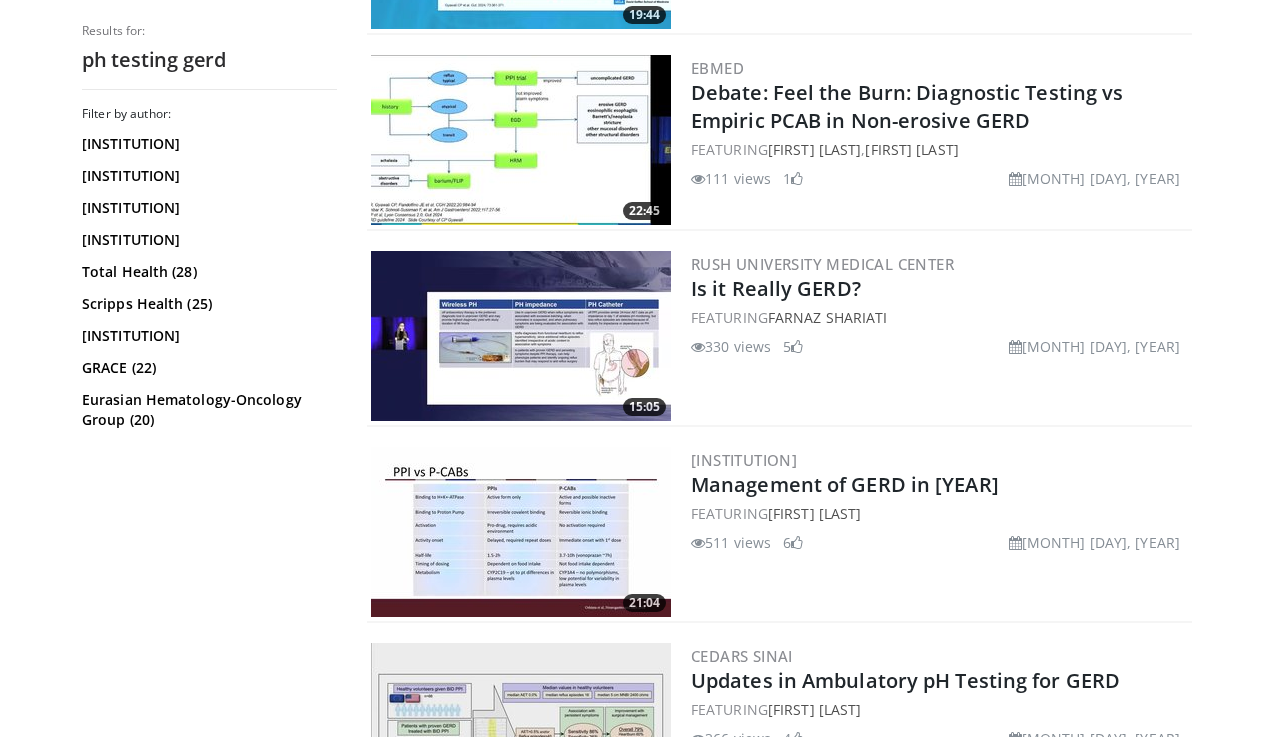 scroll, scrollTop: 499, scrollLeft: 0, axis: vertical 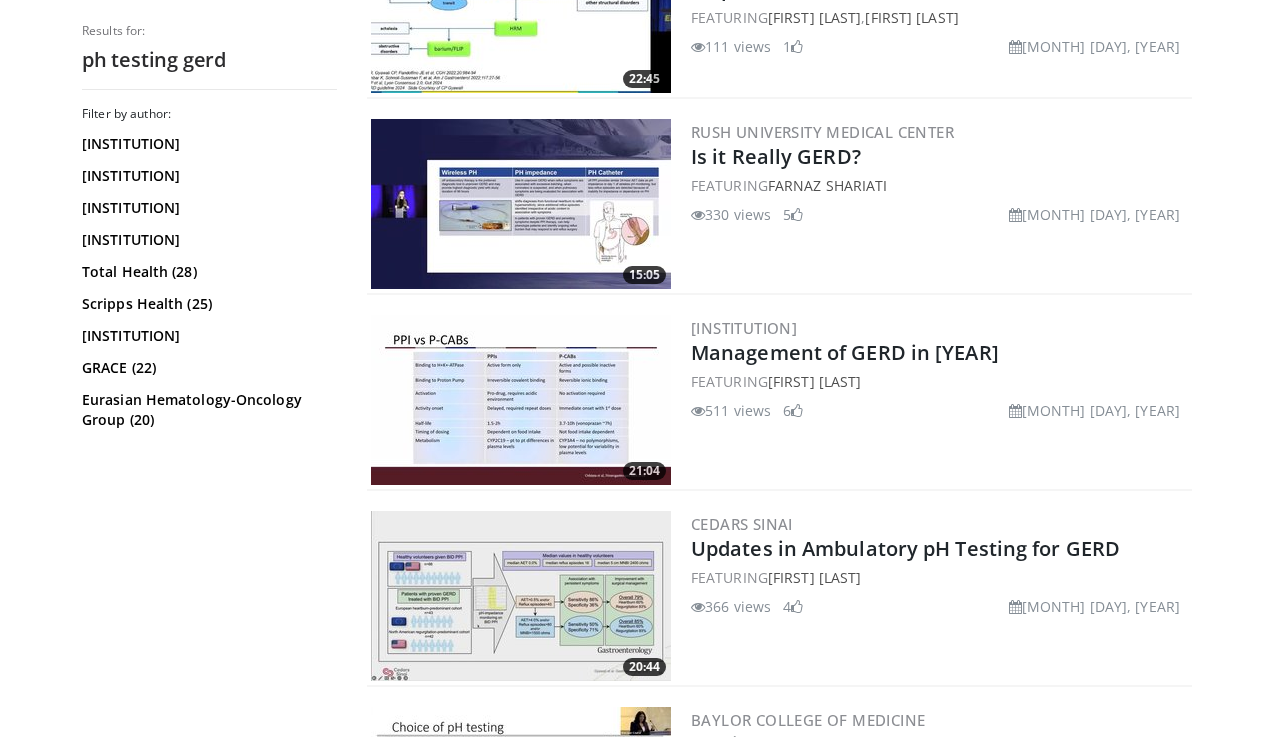 click at bounding box center (521, 400) 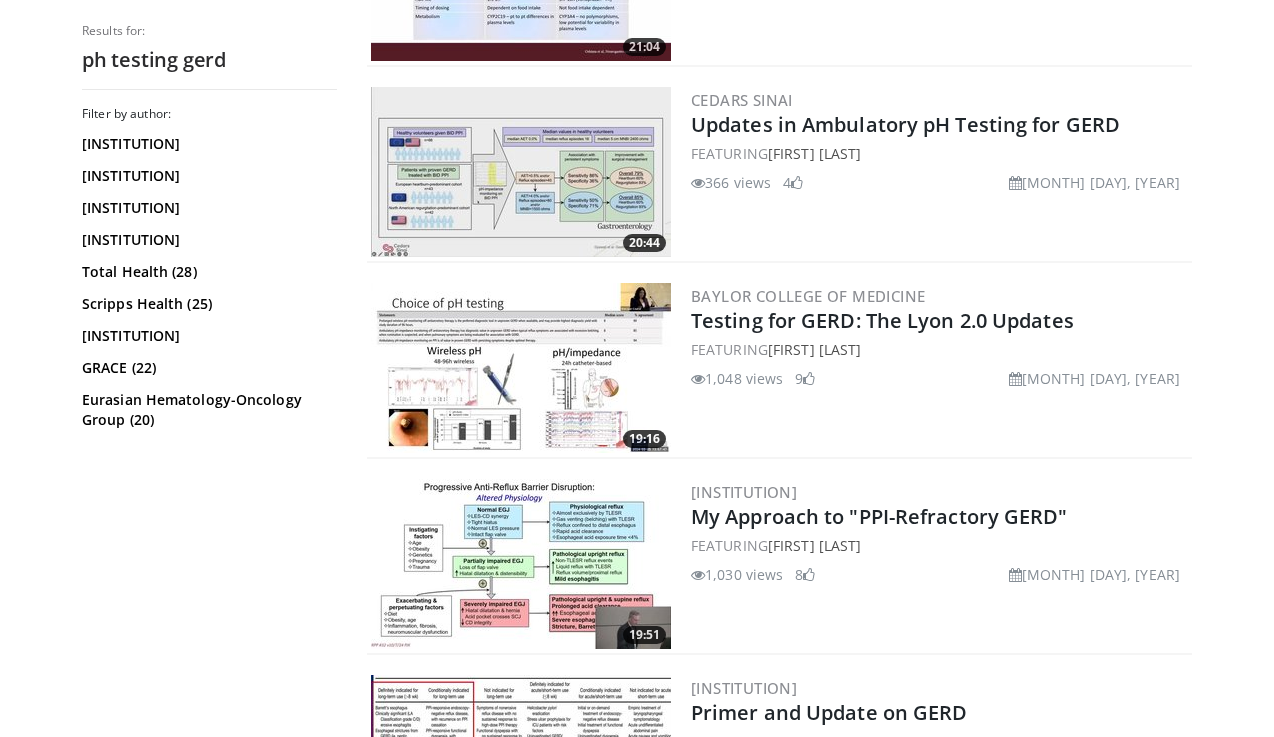 scroll, scrollTop: 974, scrollLeft: 0, axis: vertical 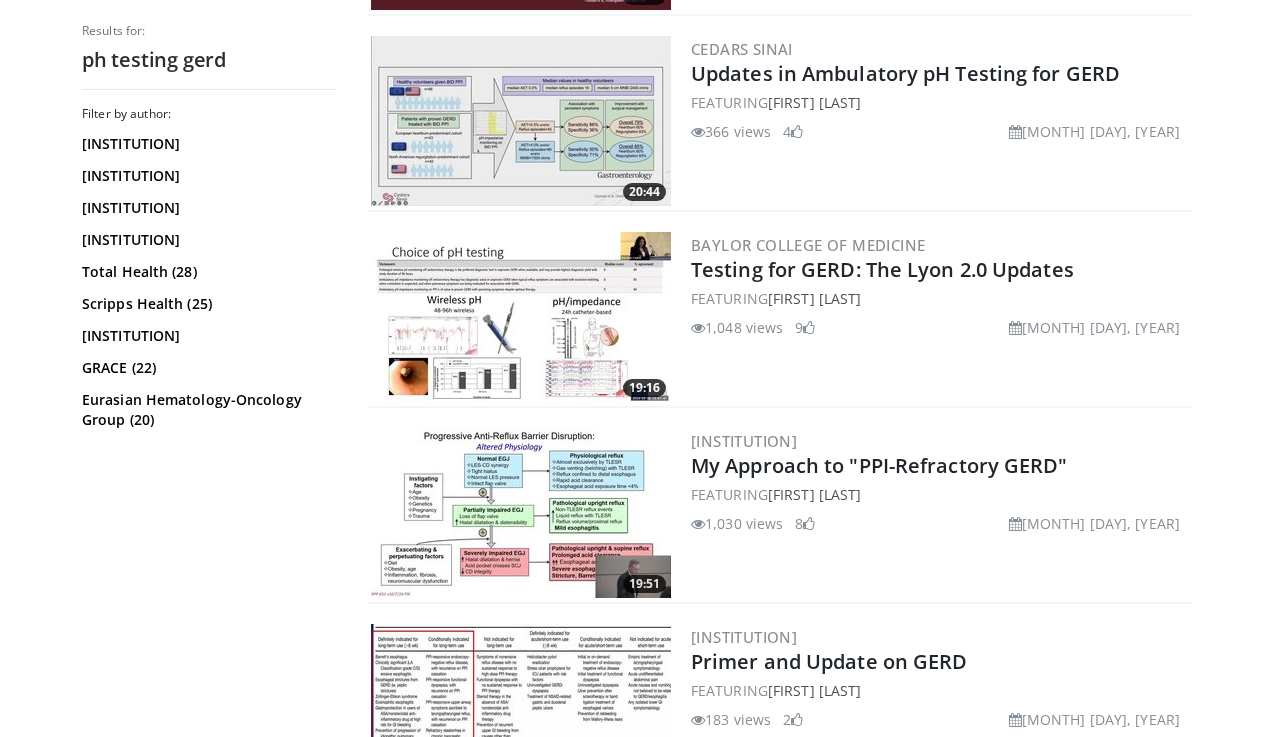 click at bounding box center [521, 317] 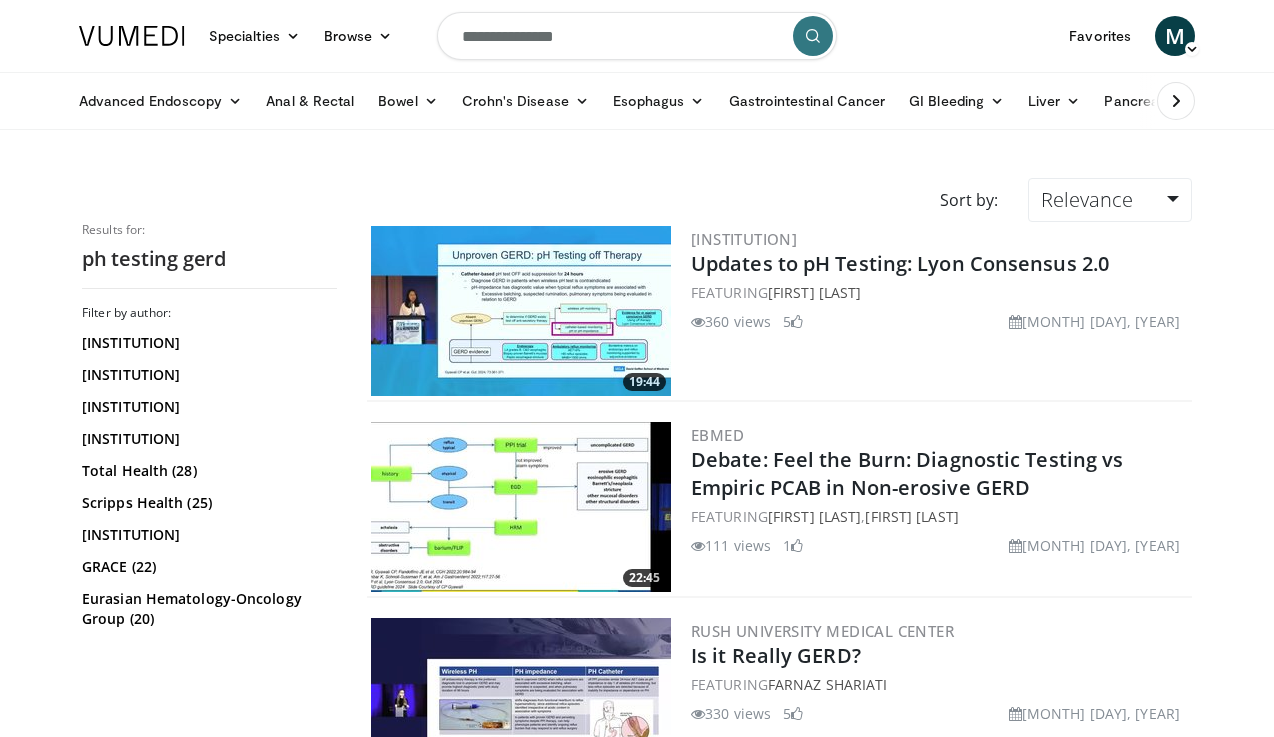 scroll, scrollTop: 0, scrollLeft: 0, axis: both 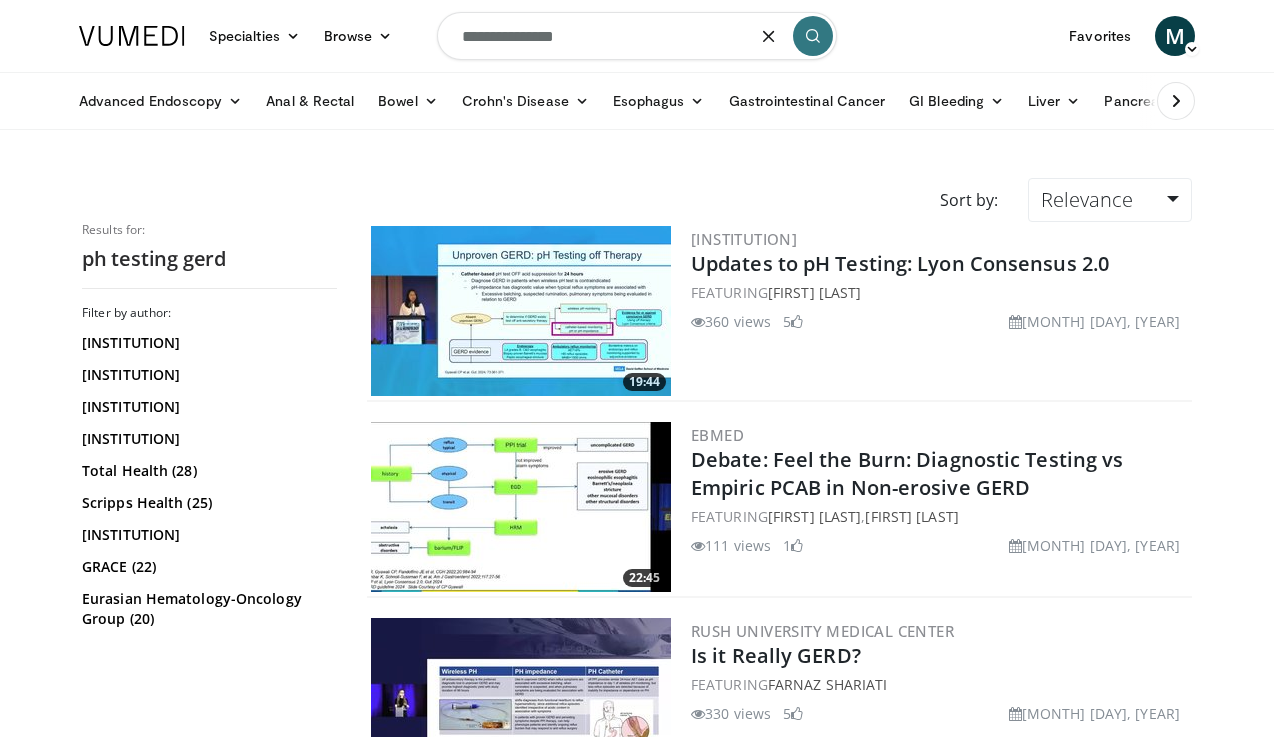 click on "**********" at bounding box center (637, 36) 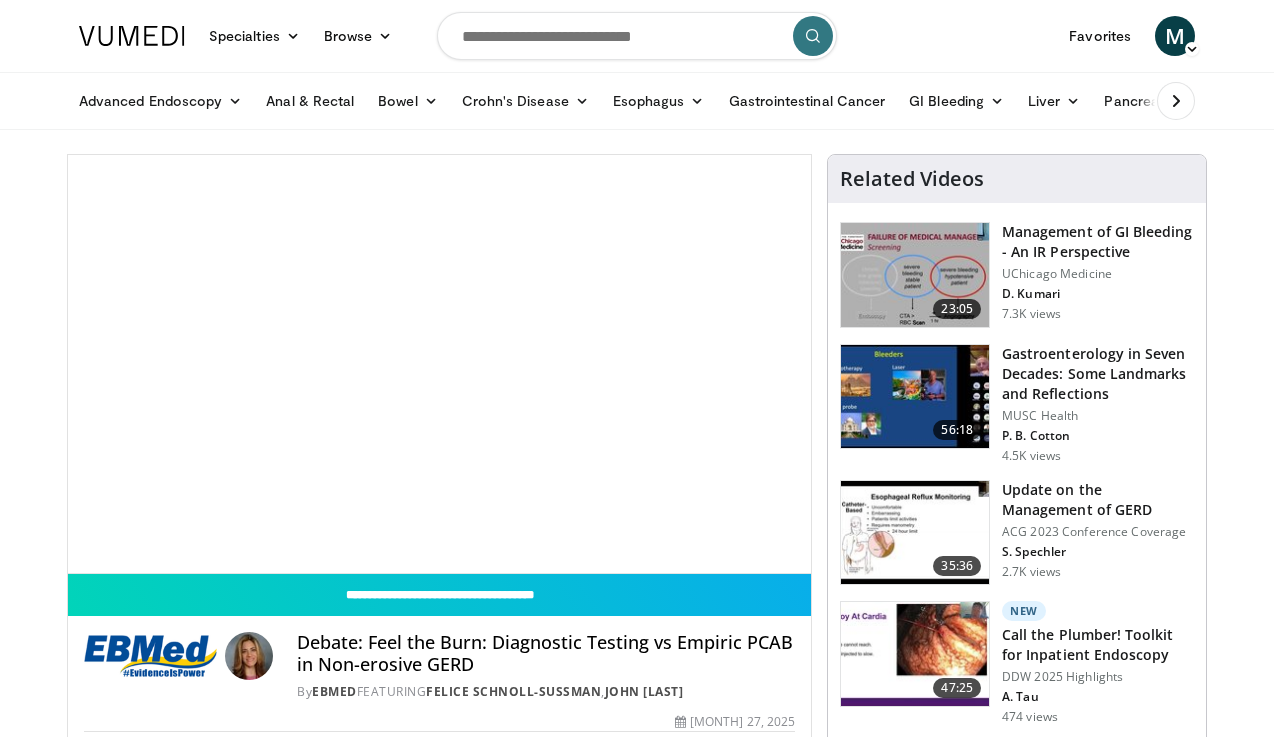 scroll, scrollTop: 0, scrollLeft: 0, axis: both 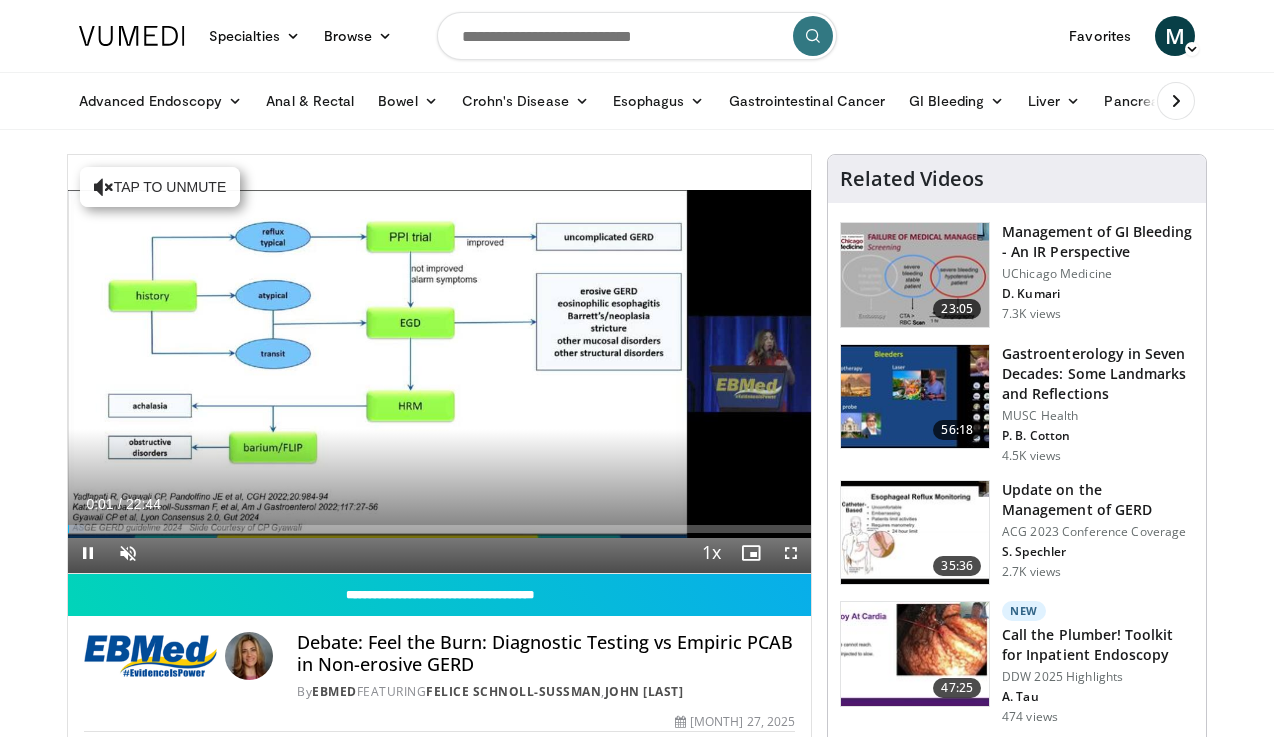 click at bounding box center (88, 553) 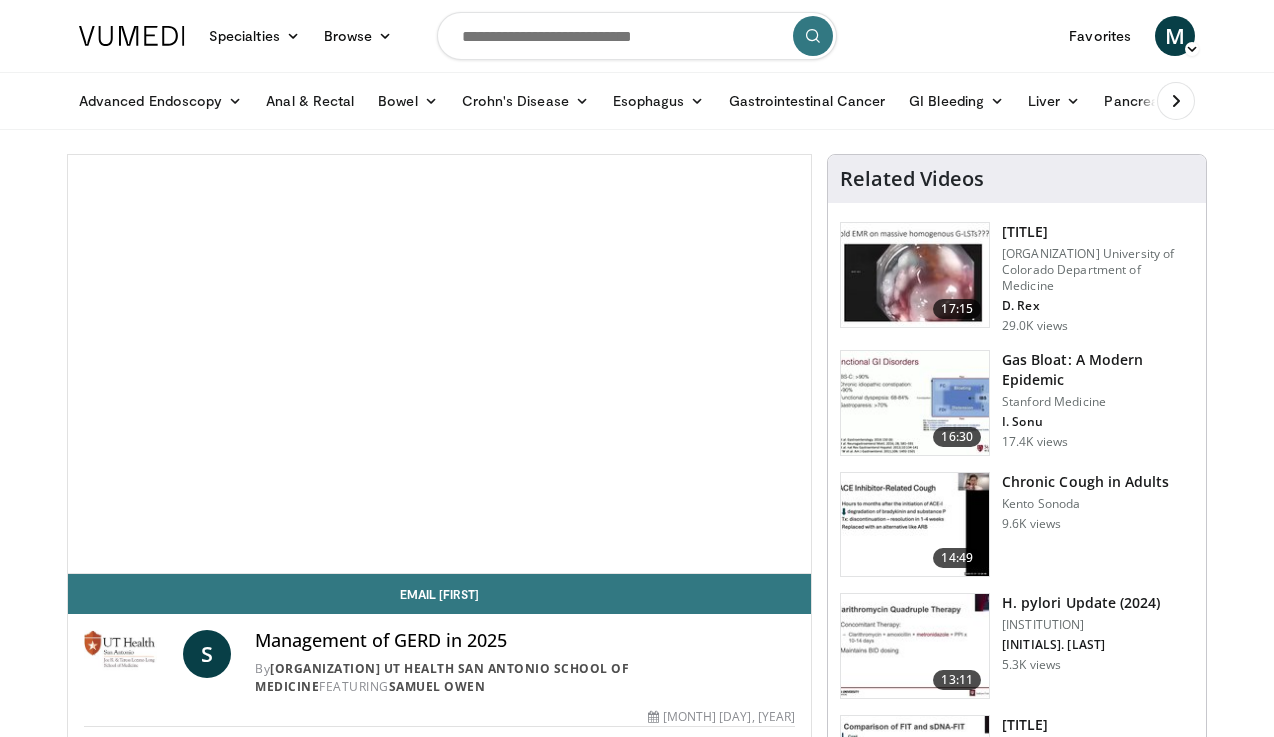 scroll, scrollTop: 0, scrollLeft: 0, axis: both 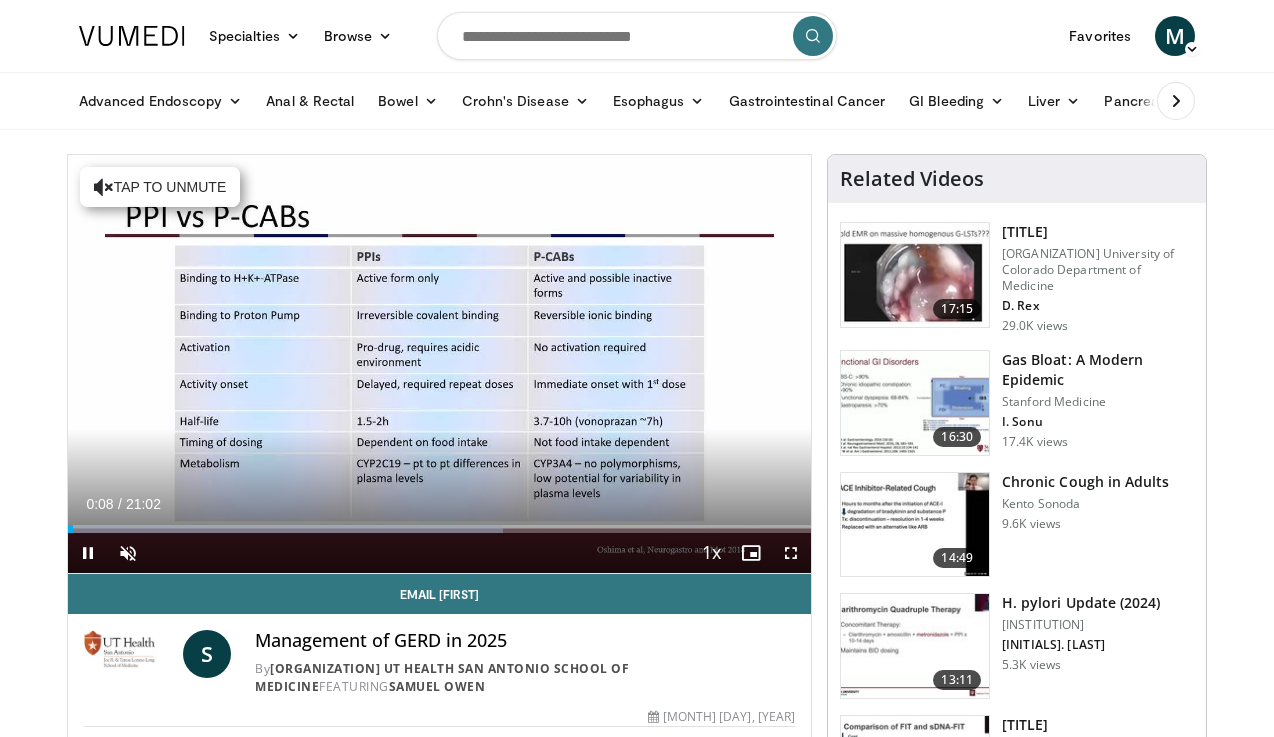 click at bounding box center [88, 553] 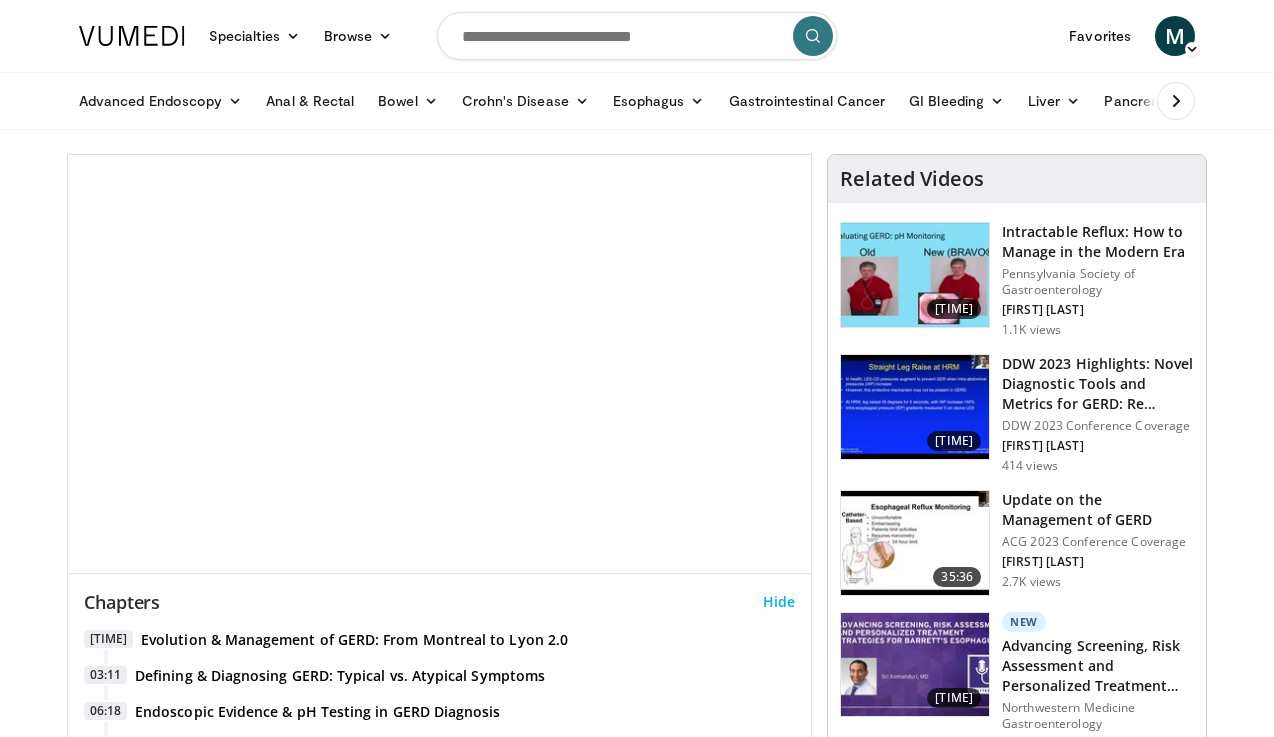 scroll, scrollTop: 0, scrollLeft: 0, axis: both 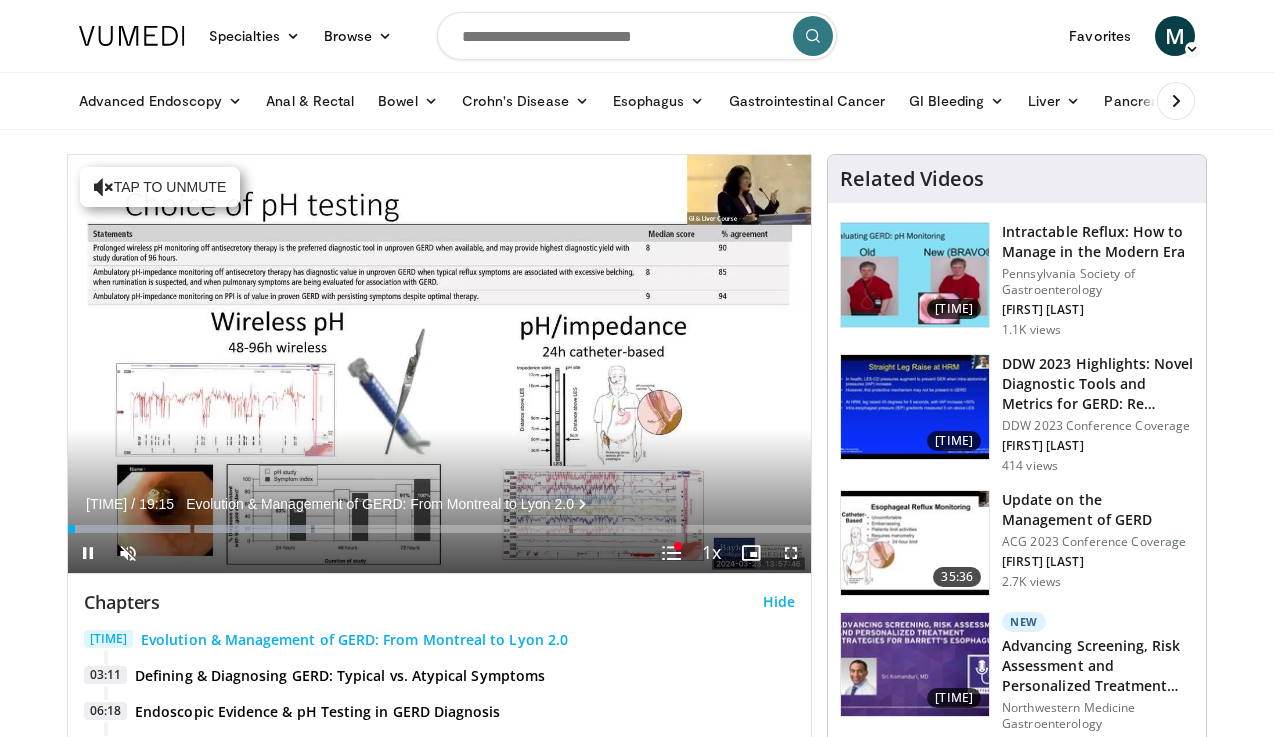 click at bounding box center [88, 553] 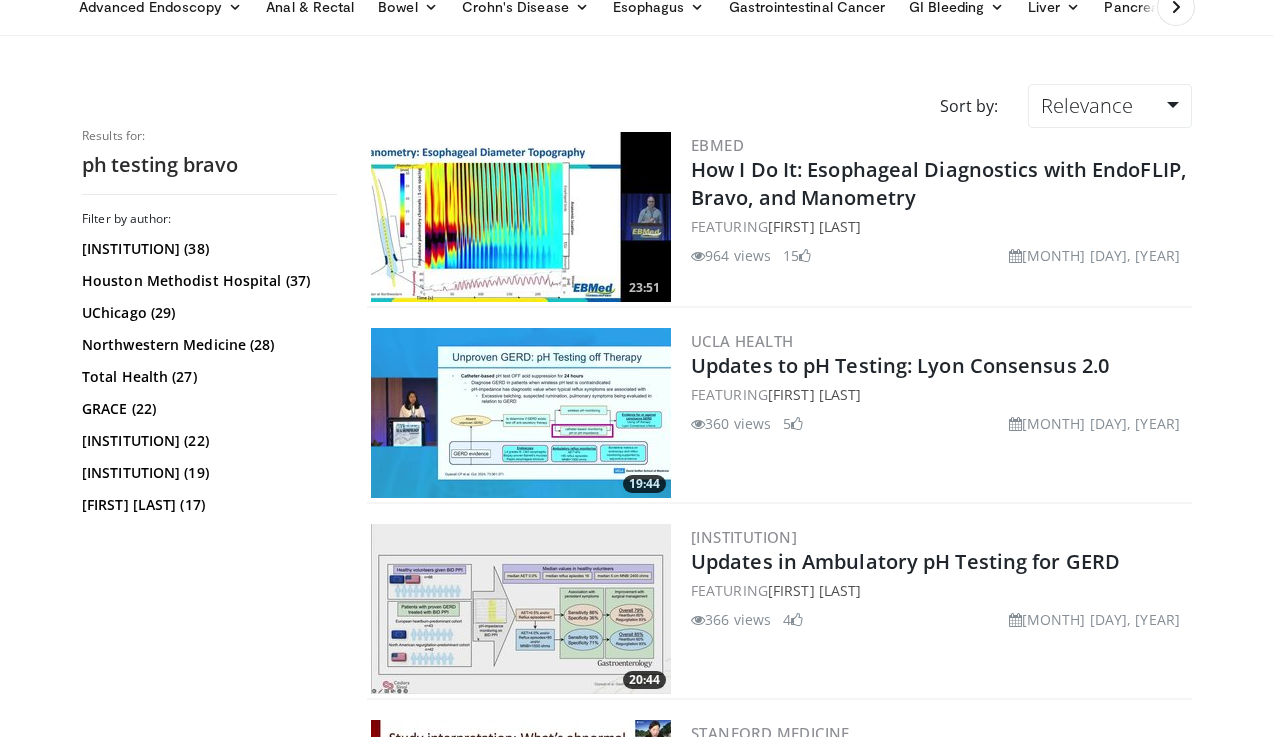 scroll, scrollTop: 96, scrollLeft: 0, axis: vertical 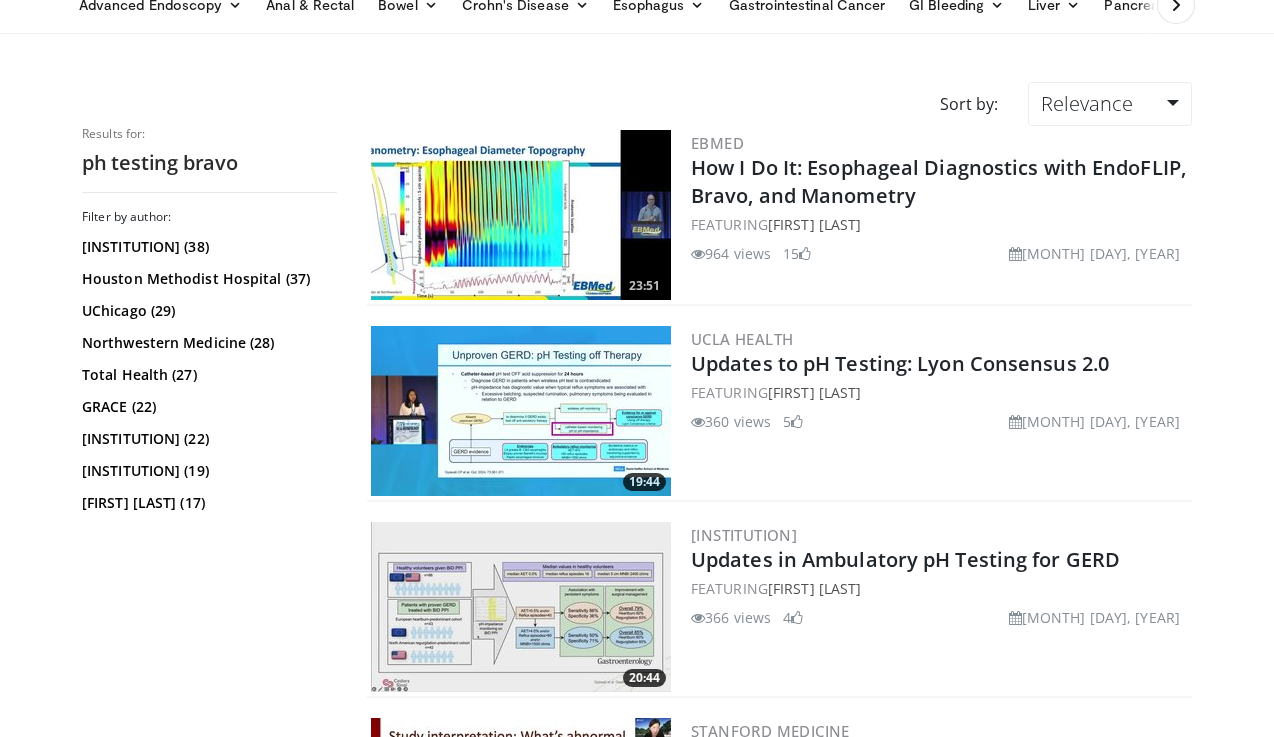 click at bounding box center (521, 215) 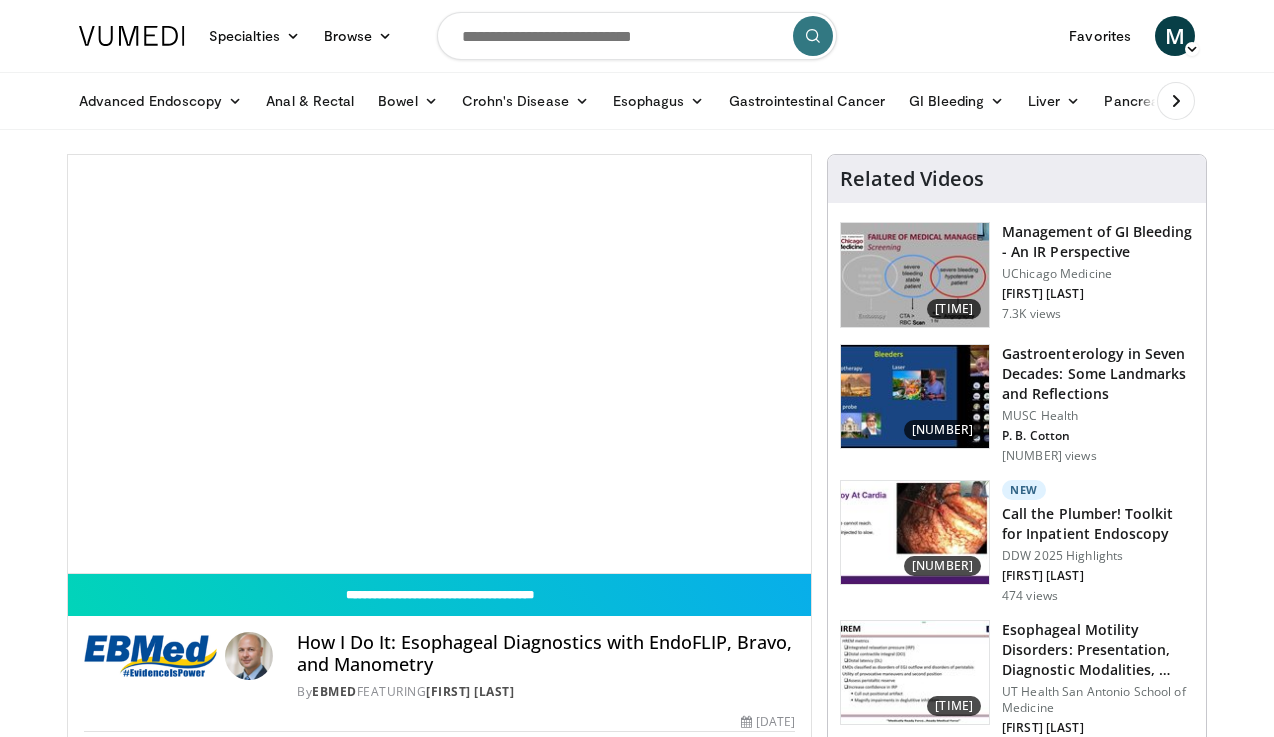 scroll, scrollTop: 0, scrollLeft: 0, axis: both 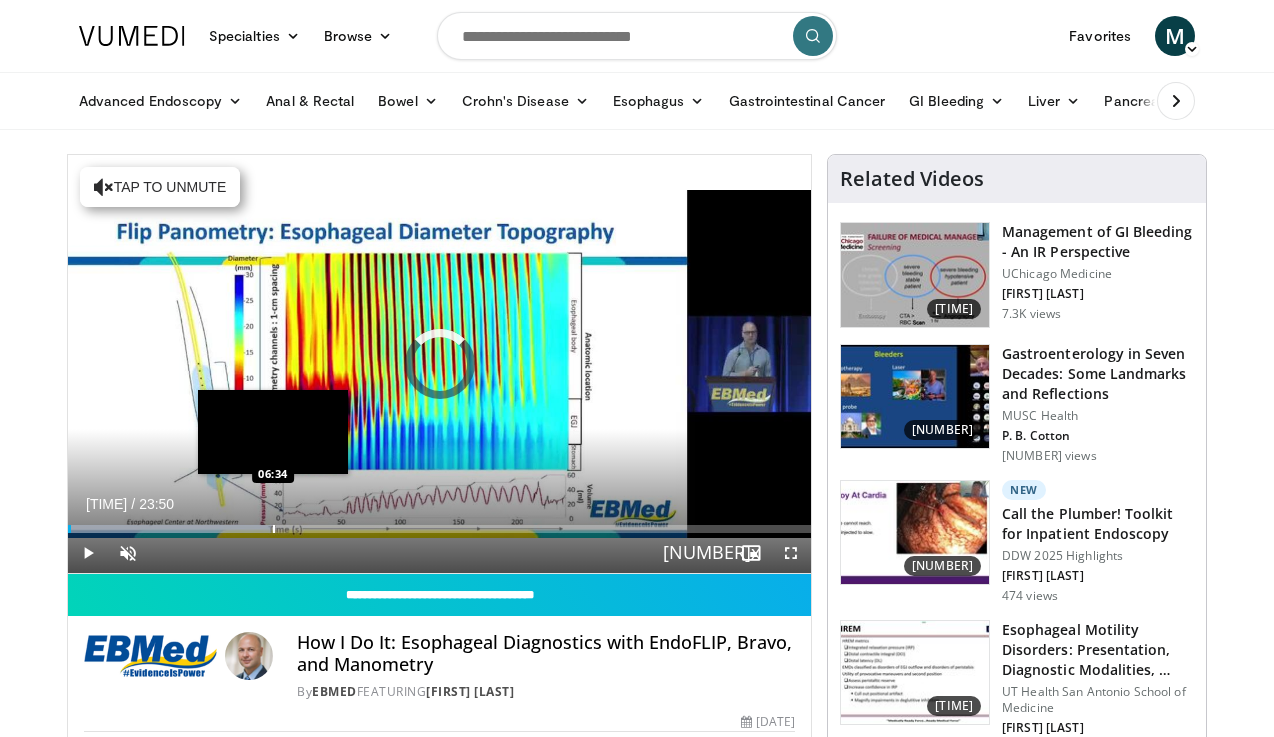 click on "Loaded : 27.26% 00:06 06:34" at bounding box center [439, 523] 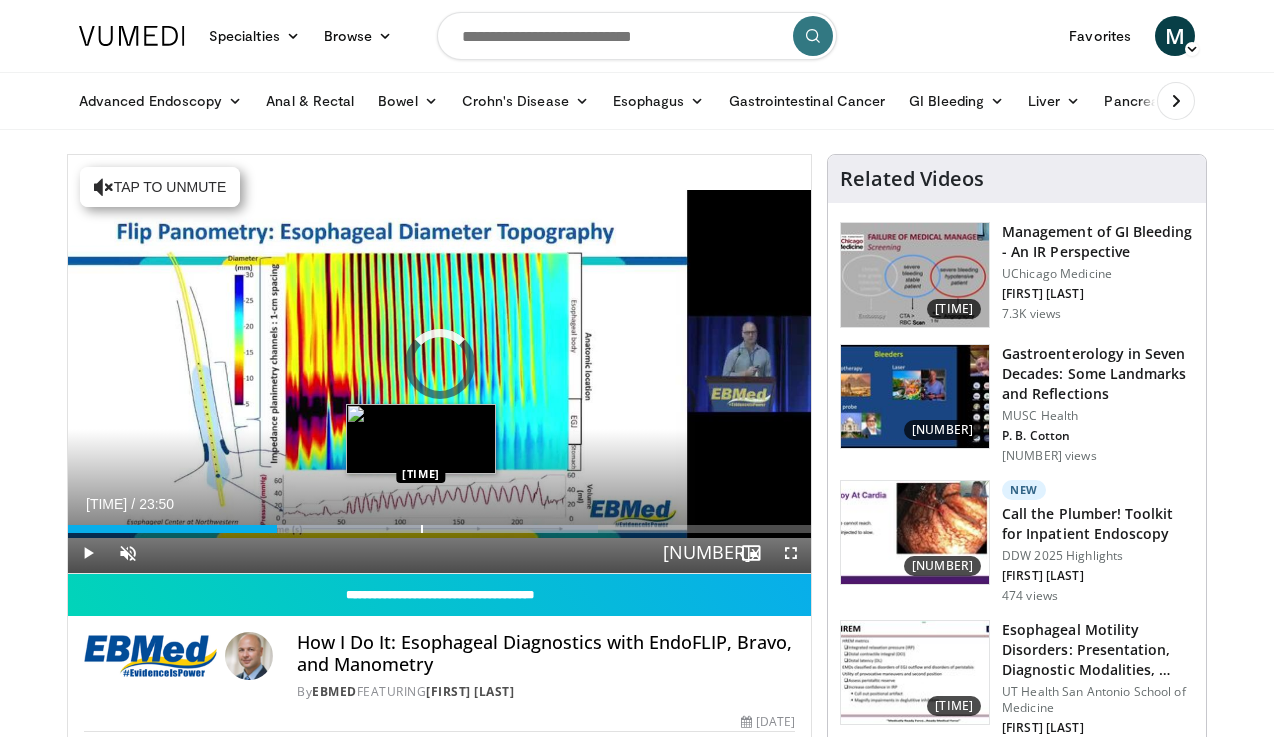 click at bounding box center [422, 529] 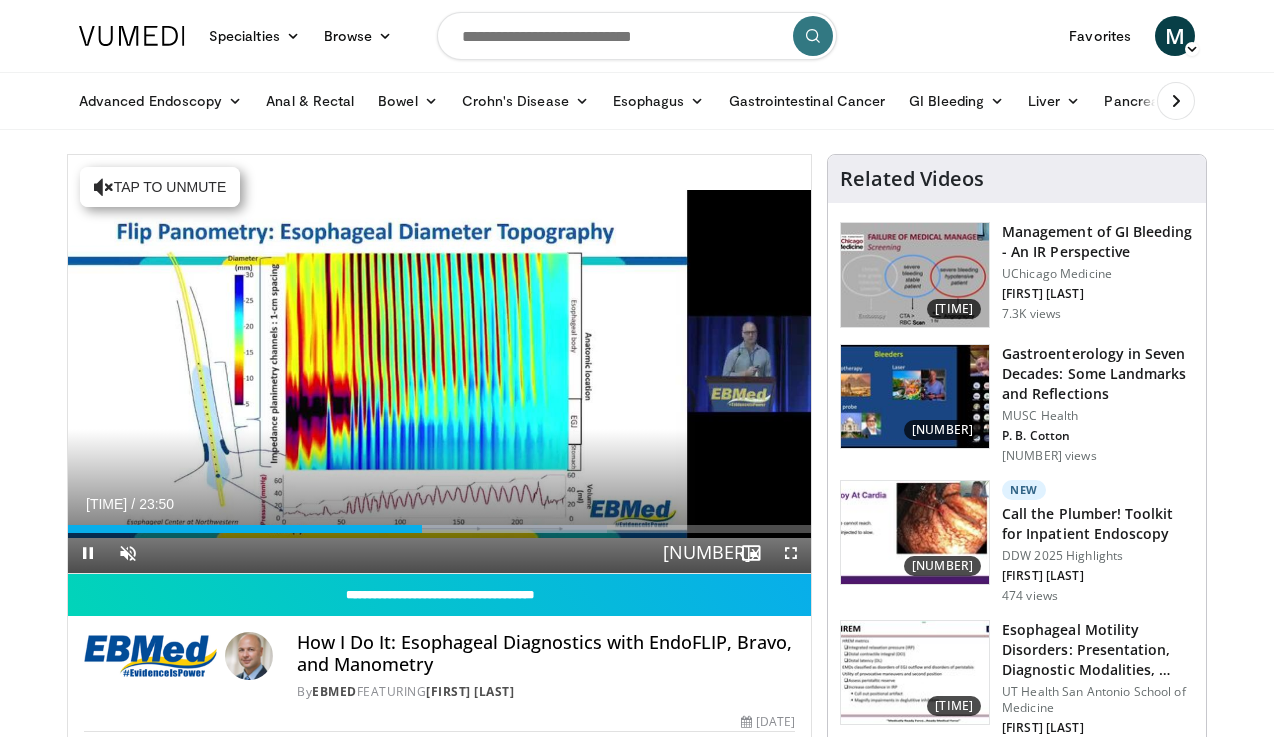 click on "Current Time  [TIME] / Duration  [TIME] Pause Skip Backward Skip Forward Unmute Loaded :  72.58% [TIME] [TIME] Stream Type  LIVE Seek to live, currently behind live LIVE   1x Playback Rate 0.5x 0.75x 1x , selected 1.25x 1.5x 1.75x 2x Chapters Chapters Descriptions descriptions off , selected Captions captions off , selected Audio Track en (Main) , selected Fullscreen Enable picture-in-picture mode" at bounding box center [439, 553] 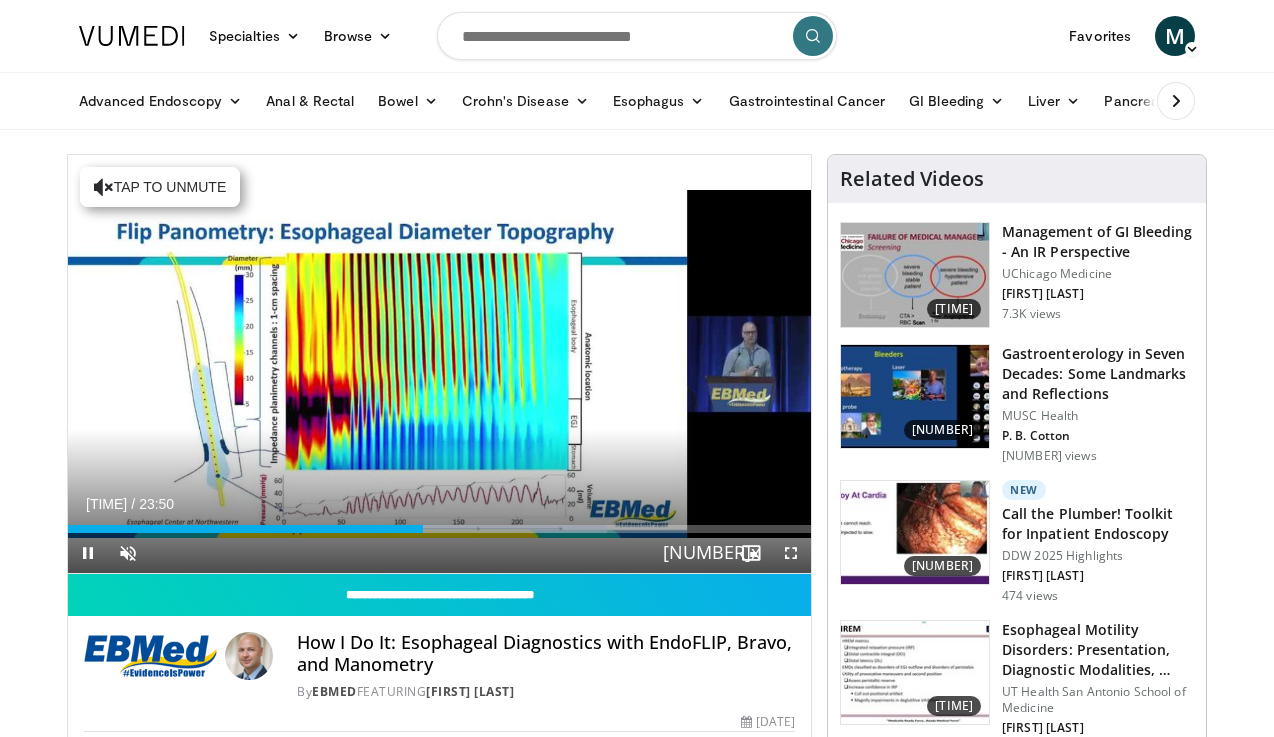click on "Current Time  [TIME] / Duration  [TIME] Pause Skip Backward Skip Forward Unmute Loaded :  [PERCENTAGE] [TIME] [TIME] Stream Type  LIVE Seek to live, currently behind live LIVE   [NUMBER]x Playback Rate 0.5x 0.75x 1x , selected 1.25x 1.5x 1.75x 2x Chapters Chapters Descriptions descriptions off , selected Captions captions off , selected Audio Track en (Main) , selected Fullscreen Enable picture-in-picture mode" at bounding box center [439, 553] 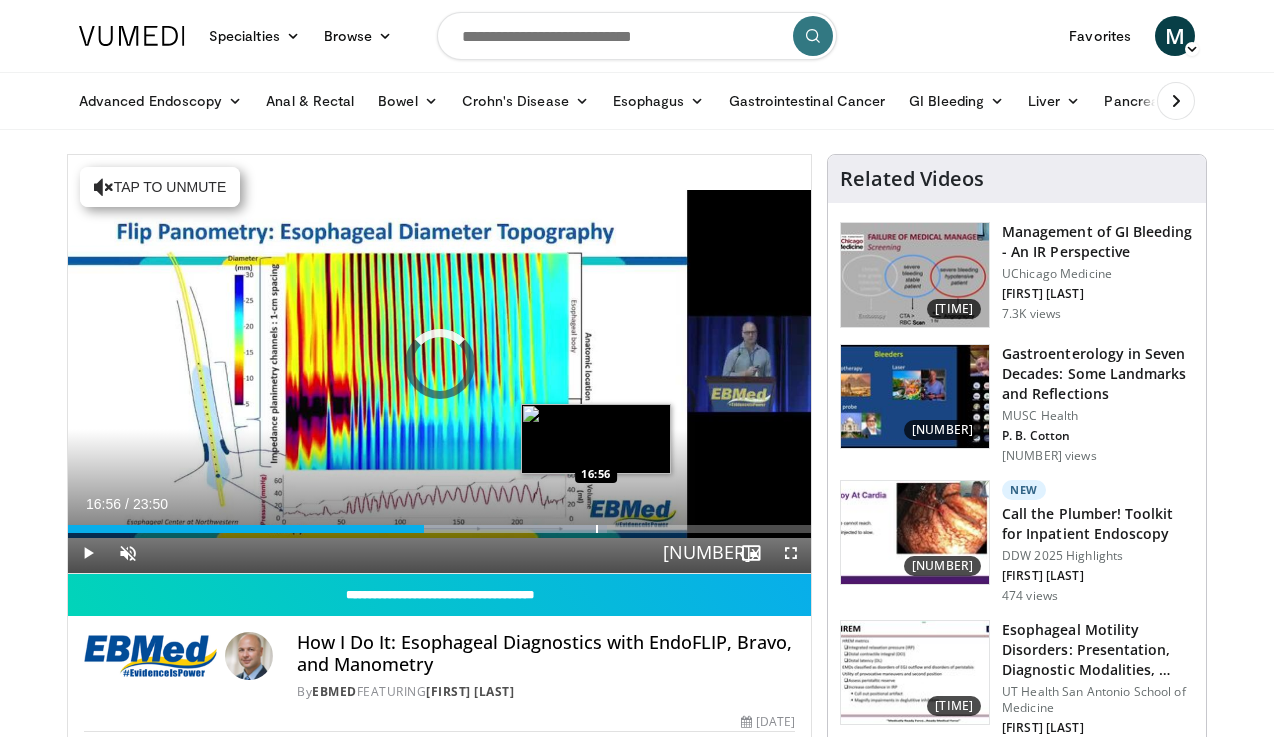 click at bounding box center [597, 529] 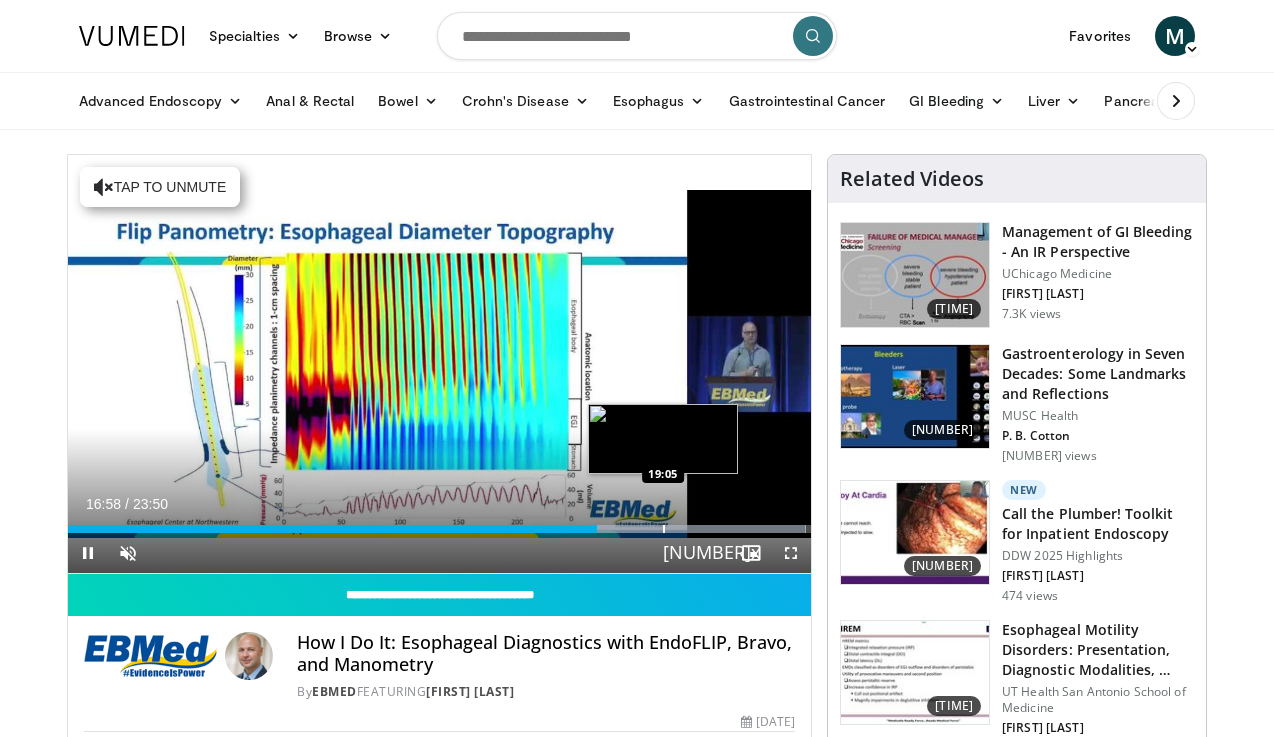 click at bounding box center [664, 529] 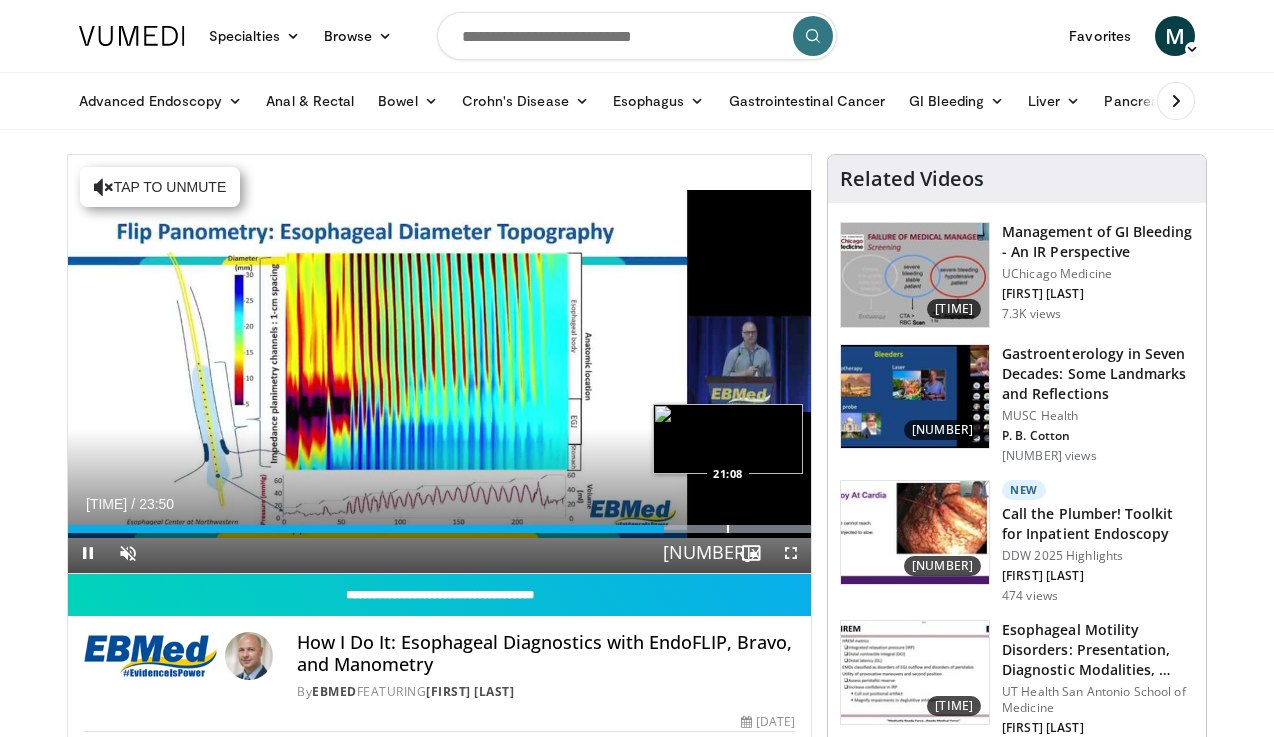 click on "Loaded :  99.99% 19:06 21:08" at bounding box center [439, 523] 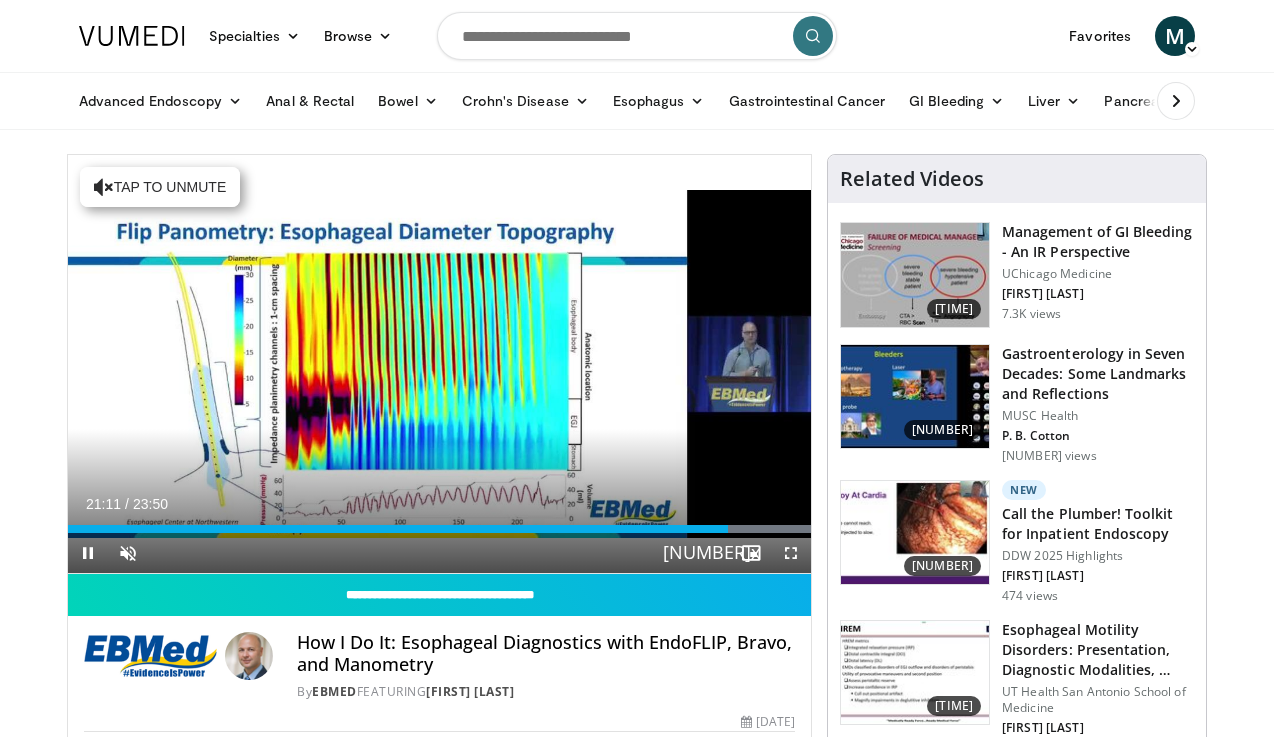 click at bounding box center [88, 553] 